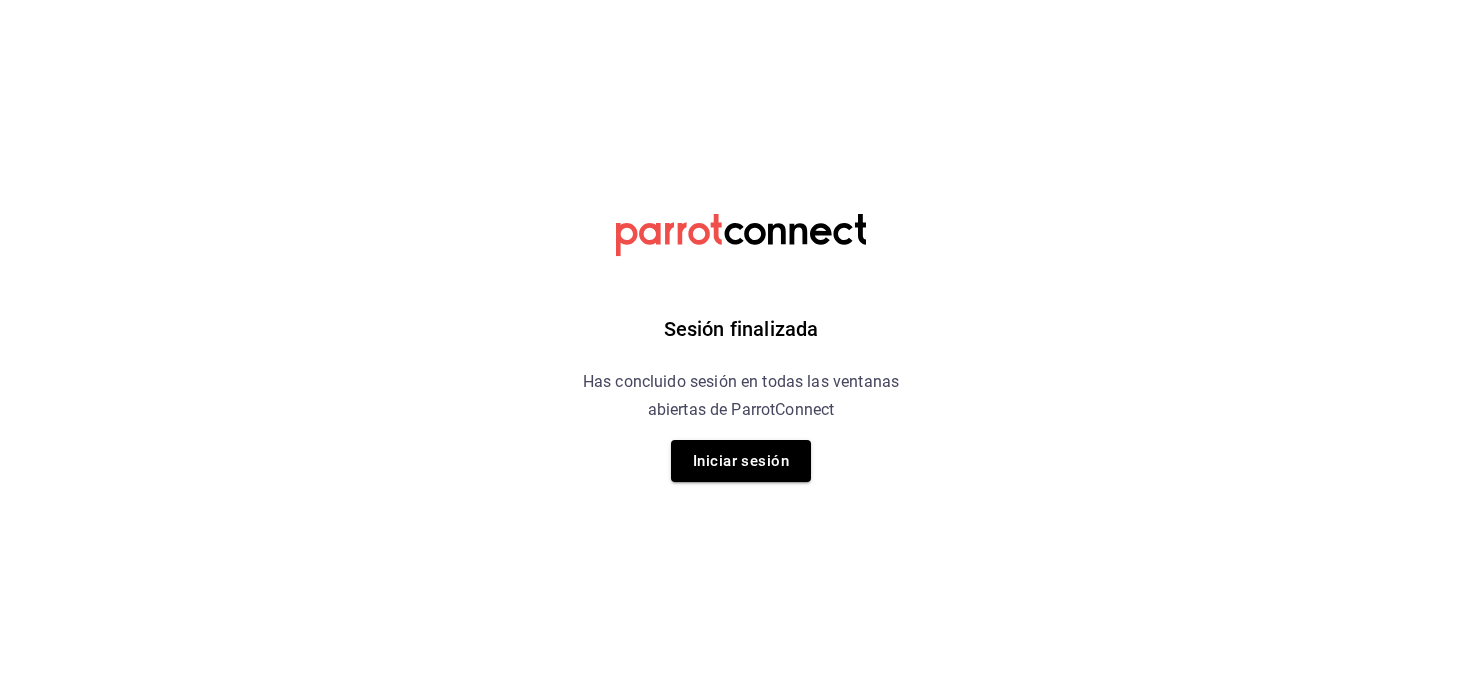 scroll, scrollTop: 0, scrollLeft: 0, axis: both 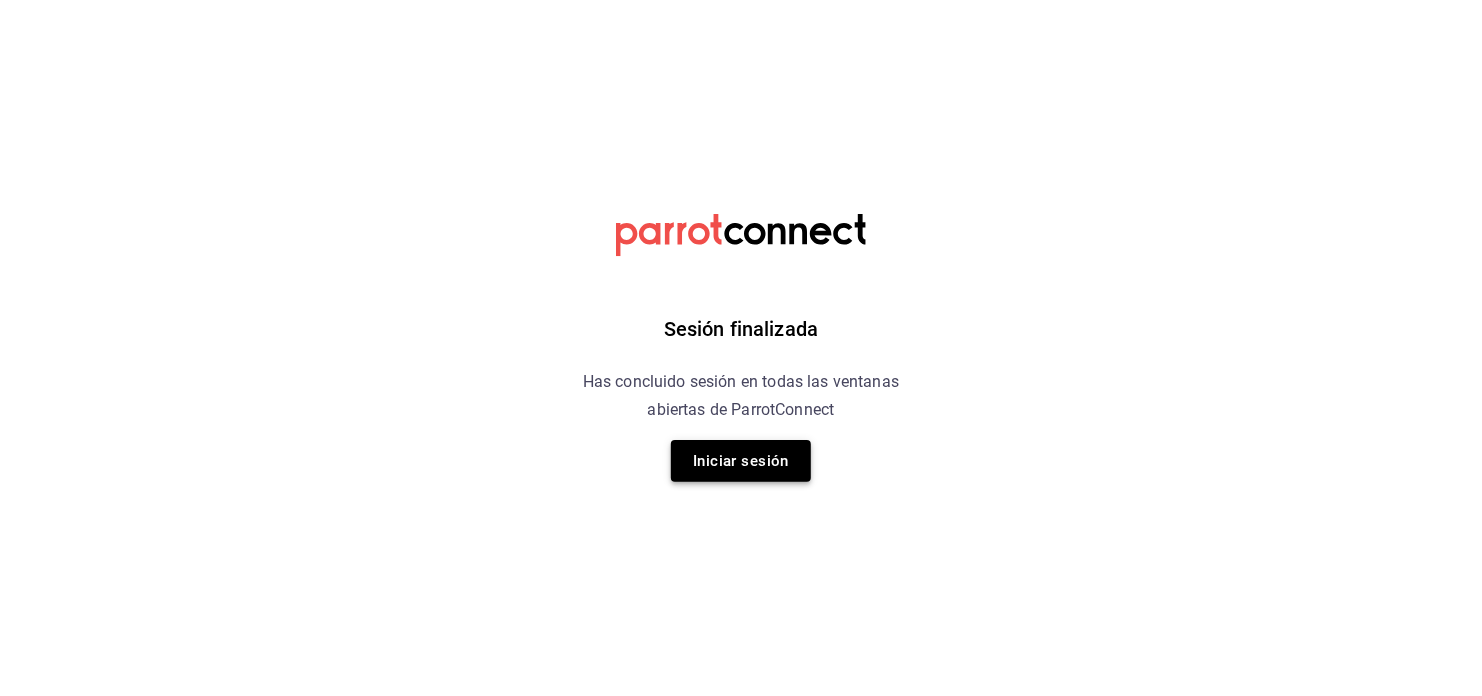 click on "Iniciar sesión" at bounding box center (741, 461) 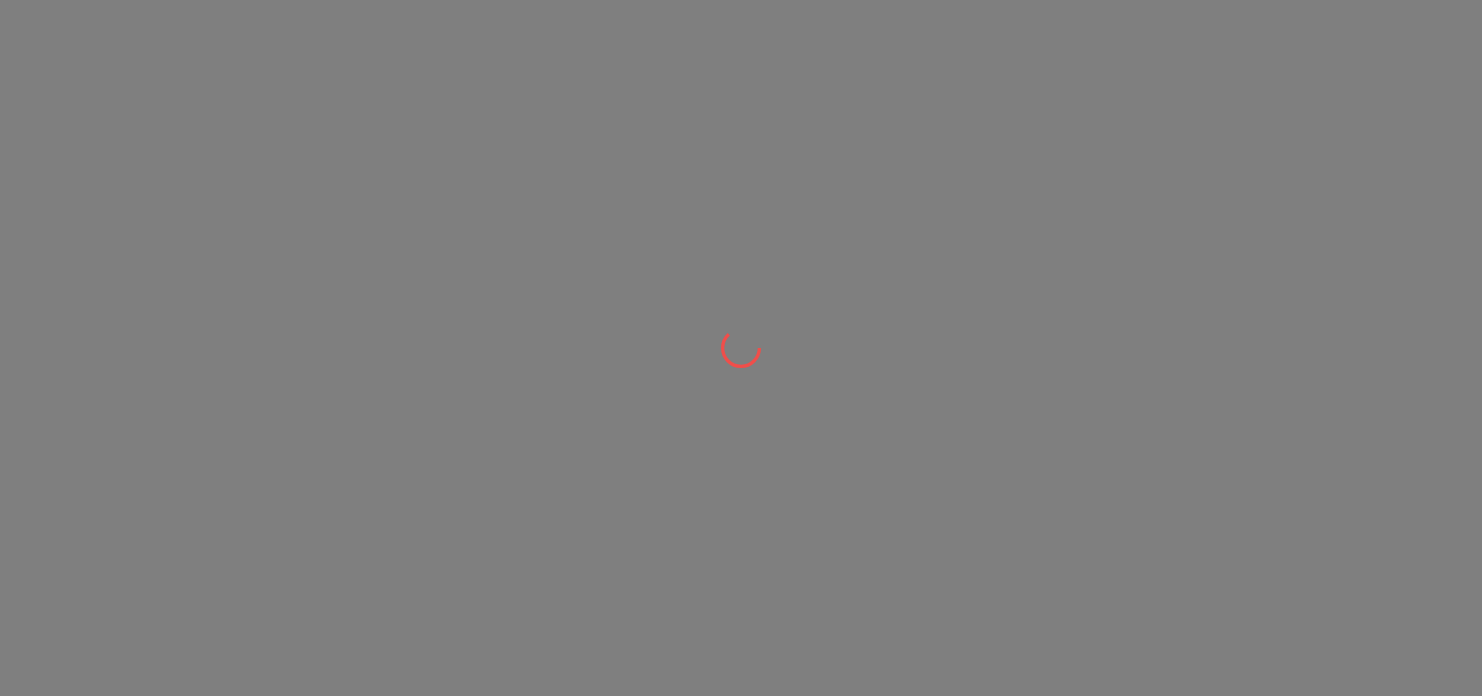 scroll, scrollTop: 0, scrollLeft: 0, axis: both 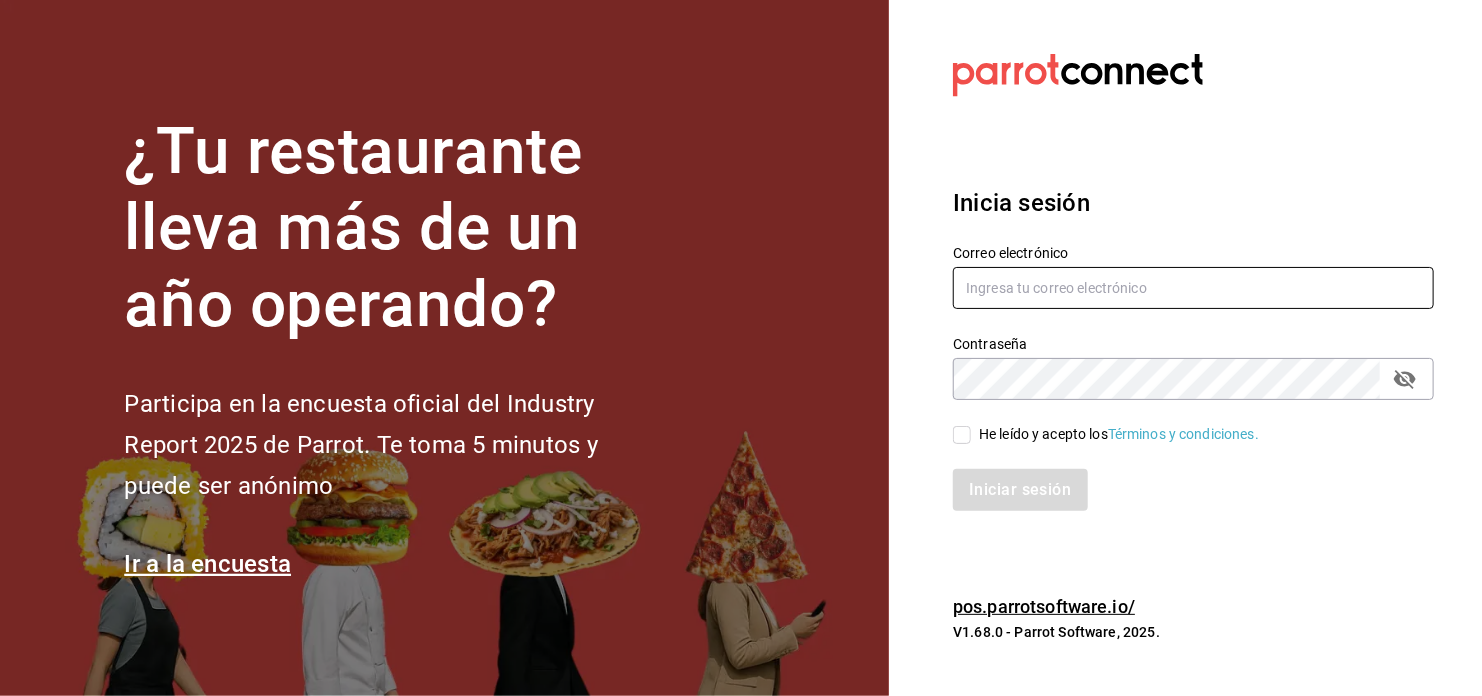 click at bounding box center [1193, 288] 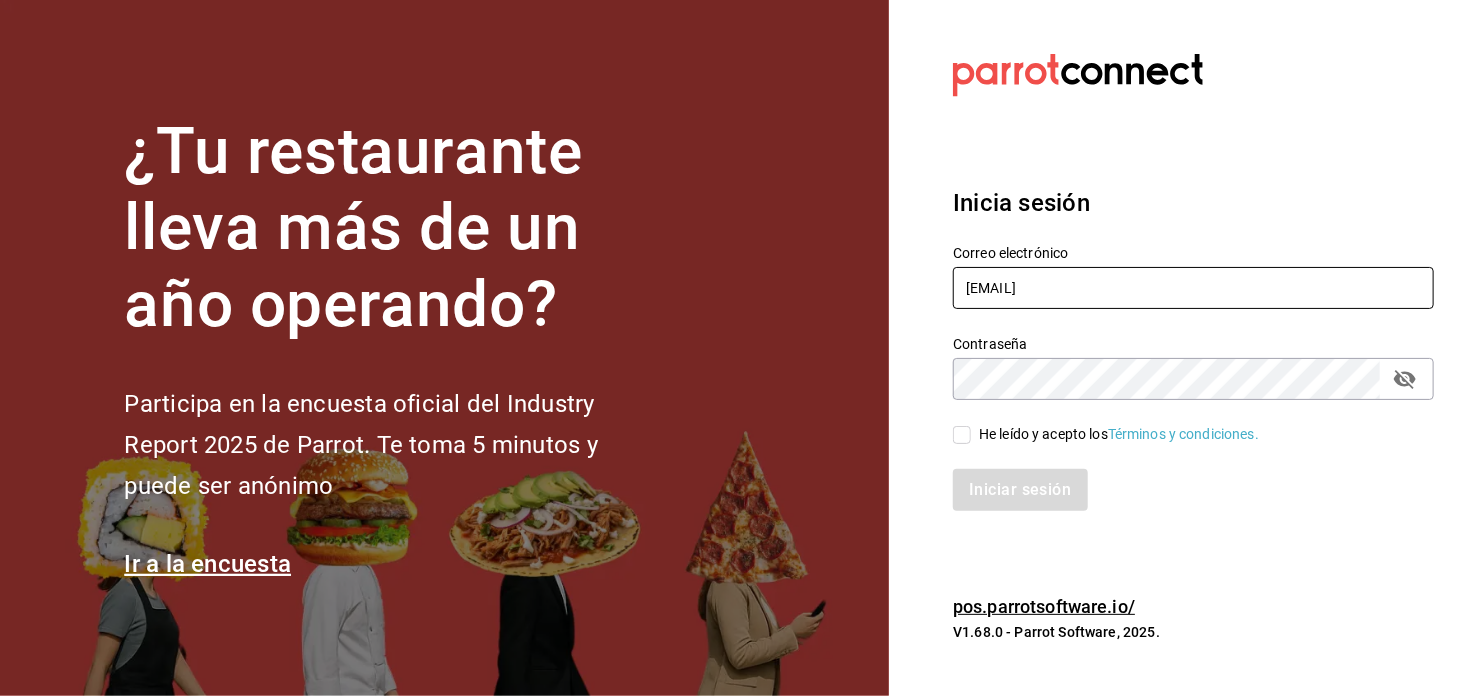 type on "[EMAIL]" 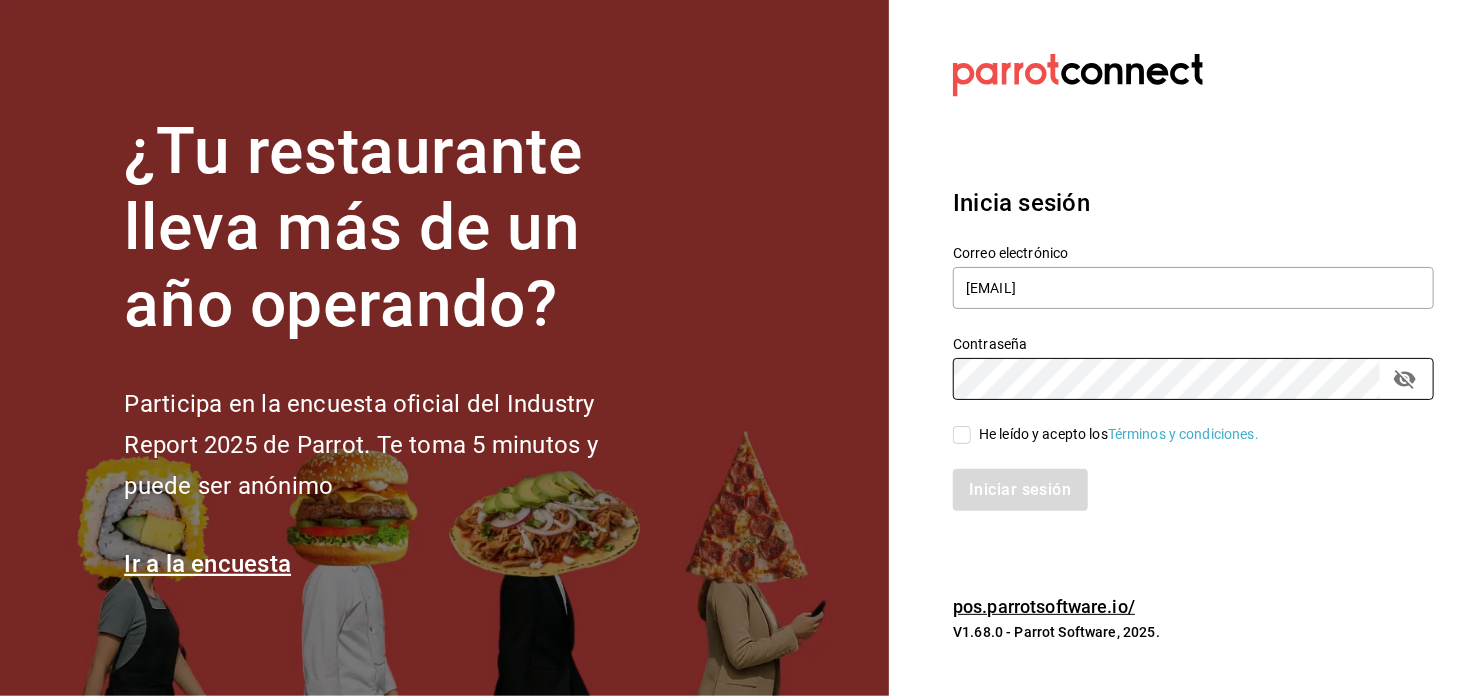 click on "He leído y acepto los  Términos y condiciones." at bounding box center (962, 435) 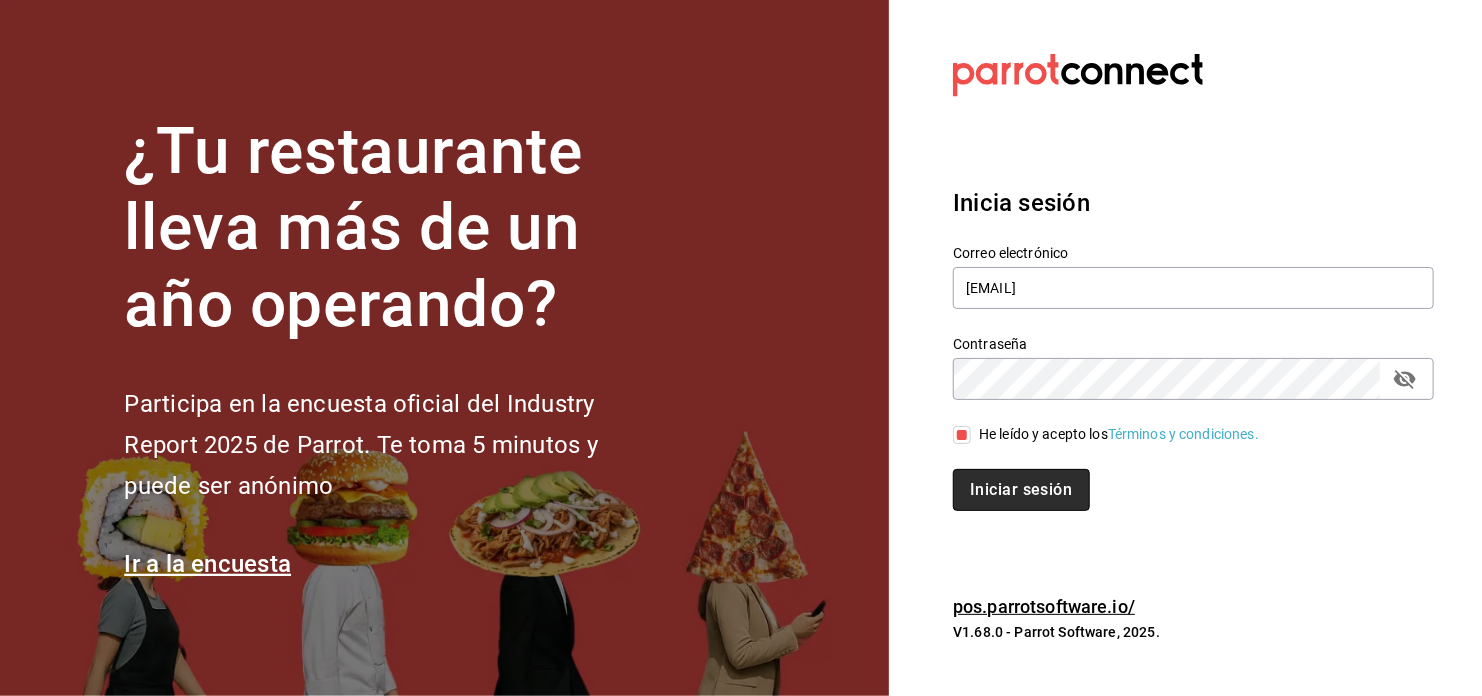 click on "Iniciar sesión" at bounding box center (1021, 490) 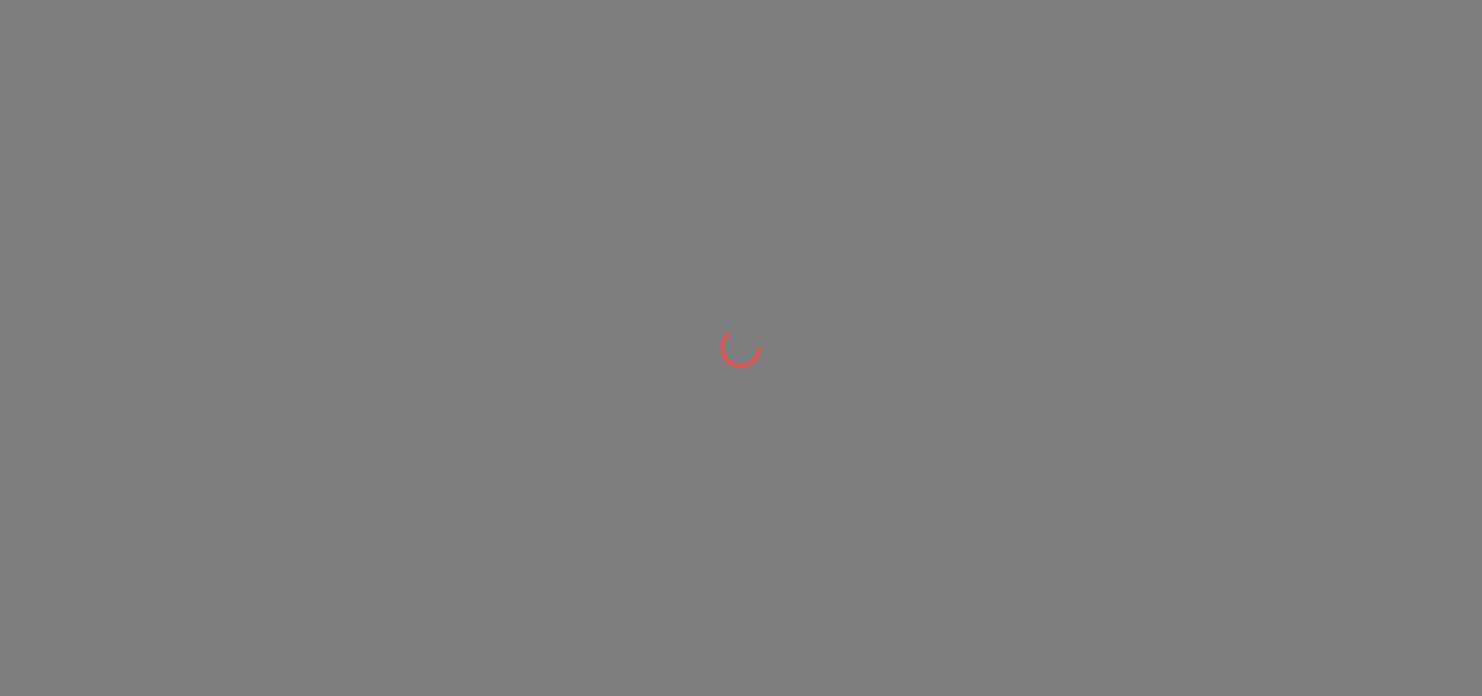 scroll, scrollTop: 0, scrollLeft: 0, axis: both 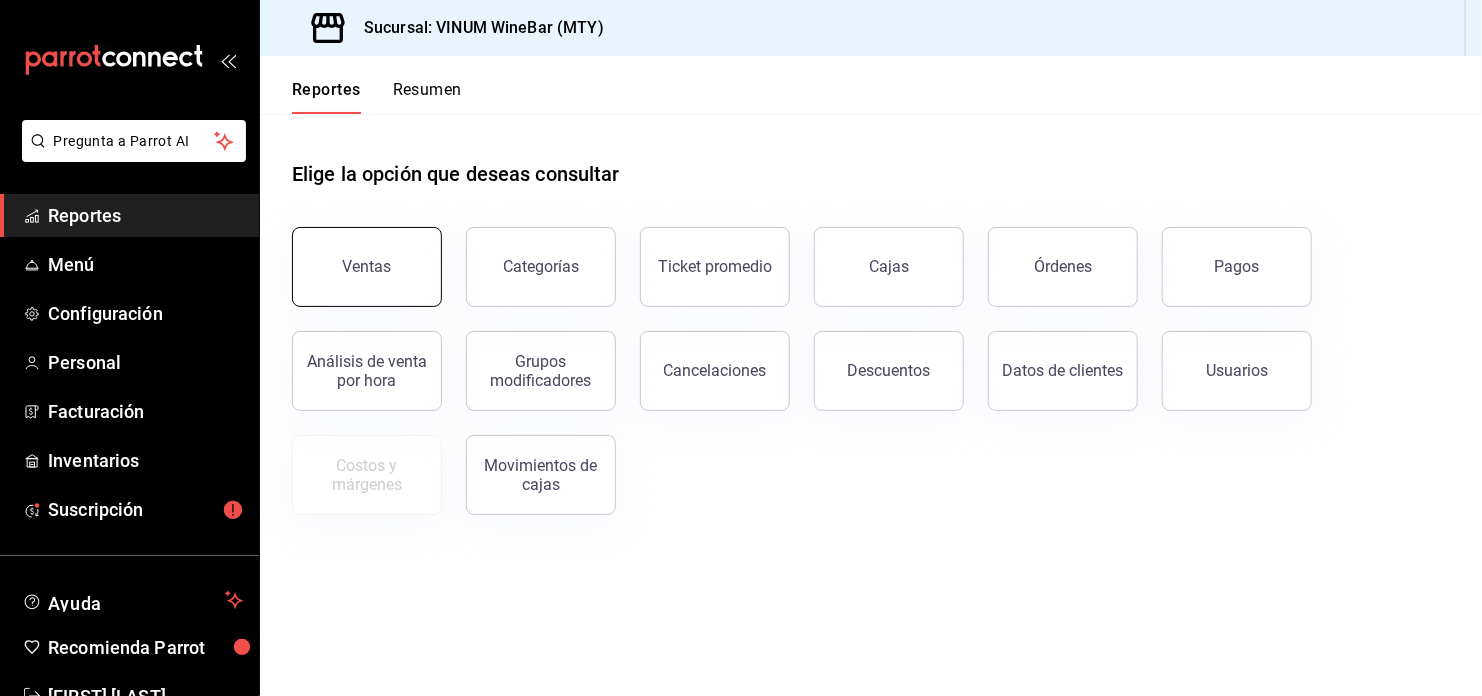 click on "Ventas" at bounding box center [367, 267] 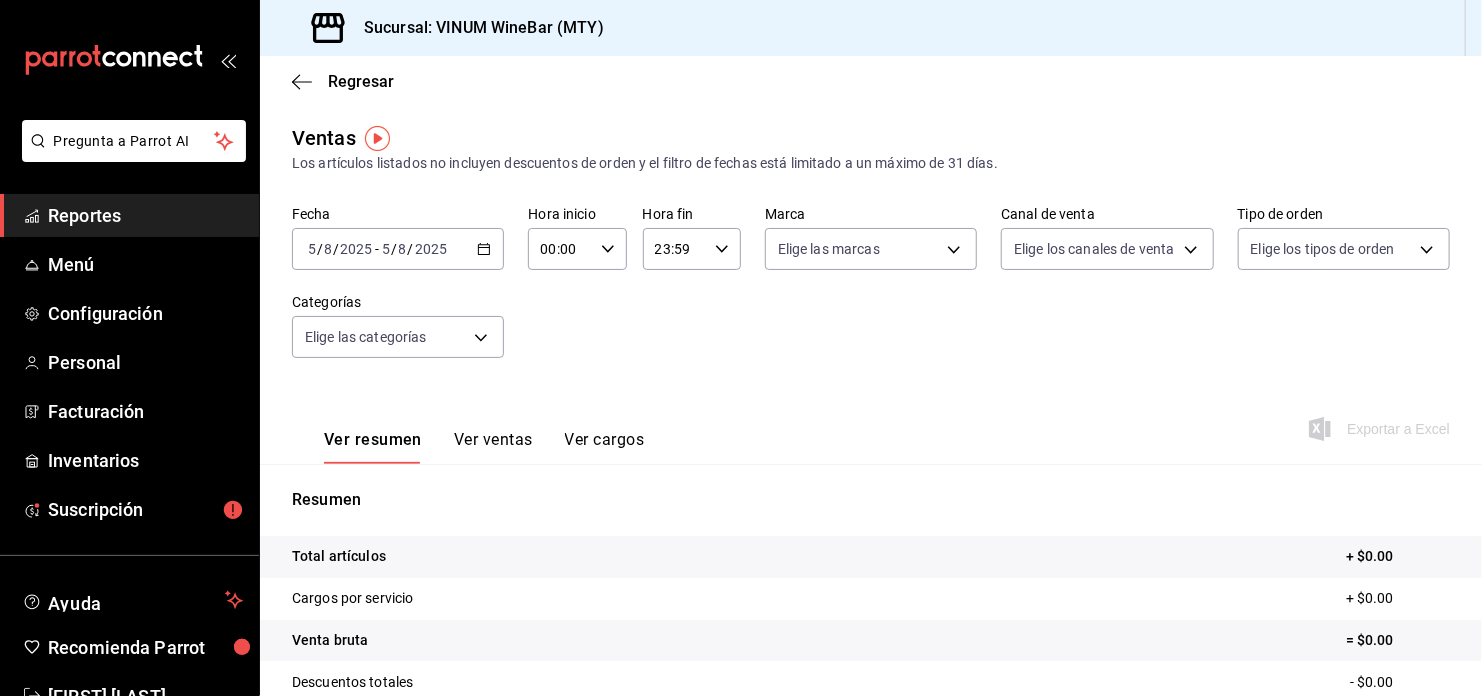 click on "2025-08-05 5 / 8 / 2025 - 2025-08-05 5 / 8 / 2025" at bounding box center (398, 249) 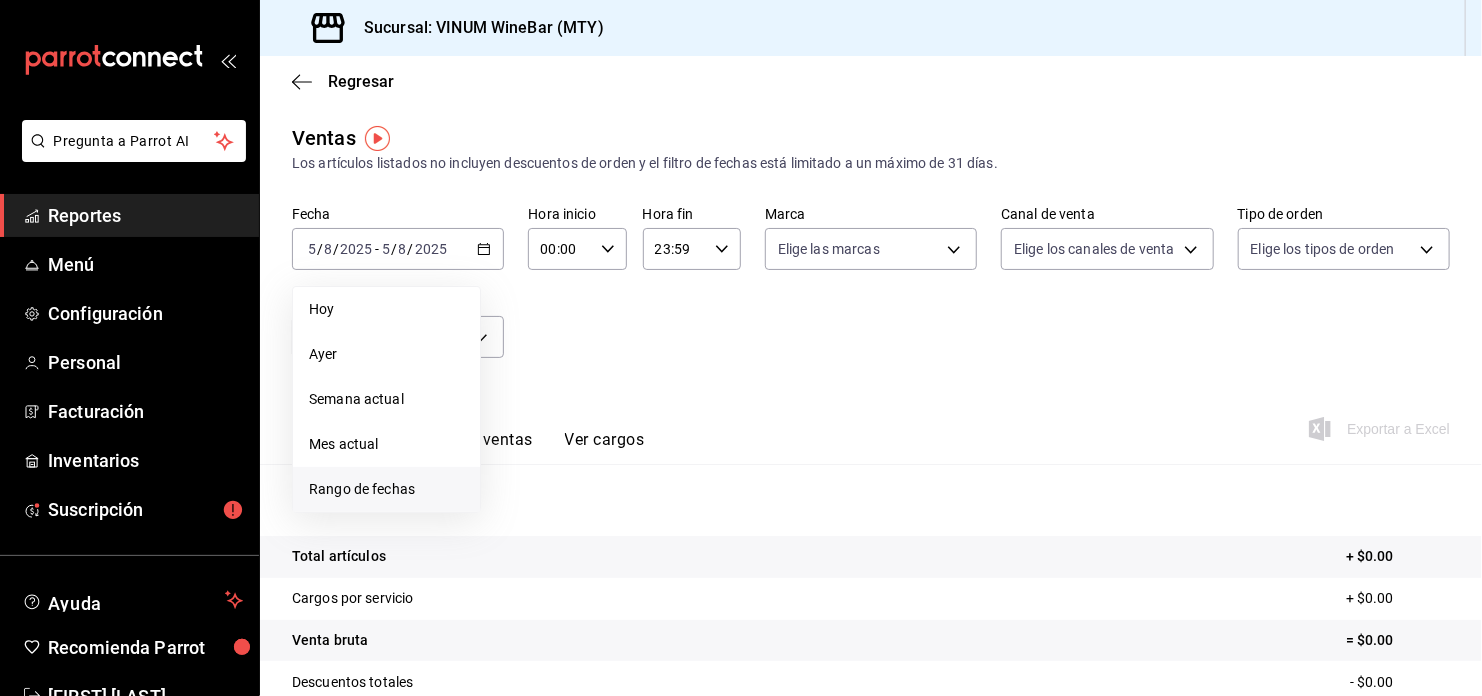 click on "Rango de fechas" at bounding box center [386, 489] 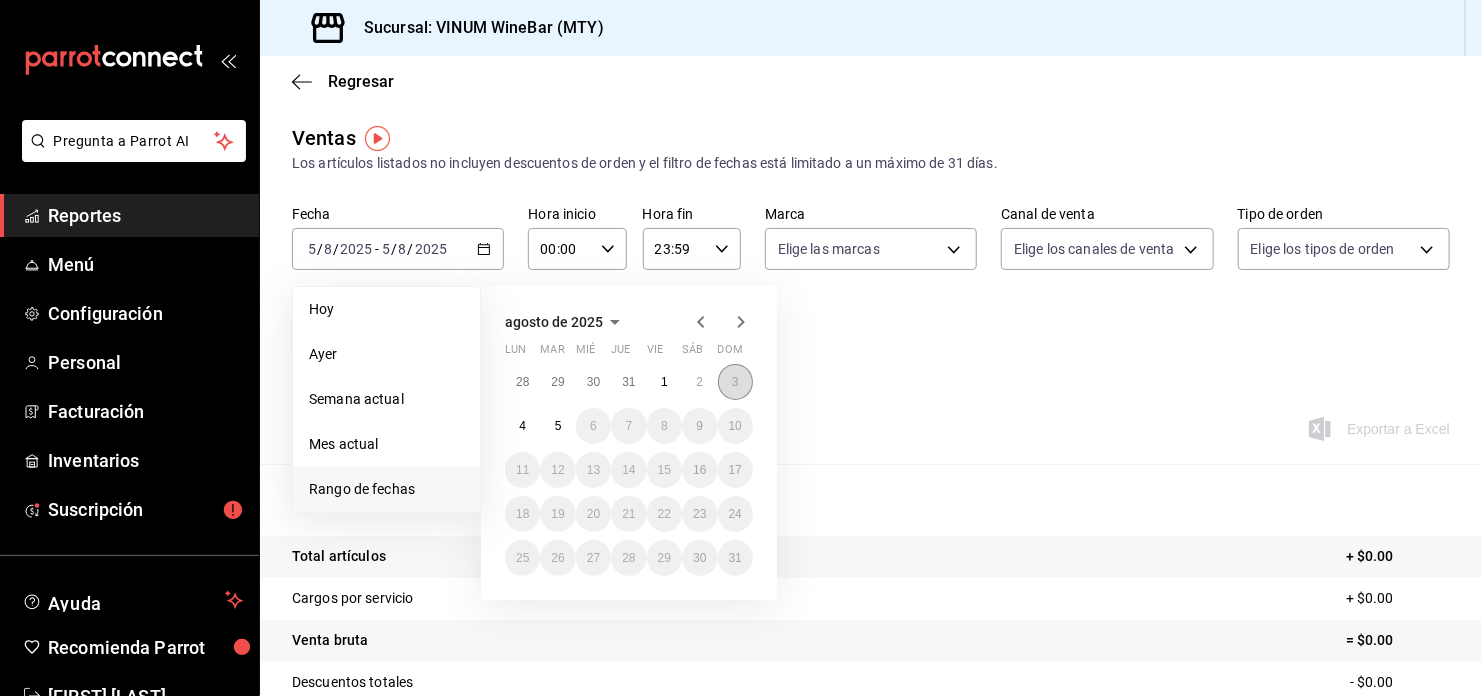click on "3" at bounding box center (735, 382) 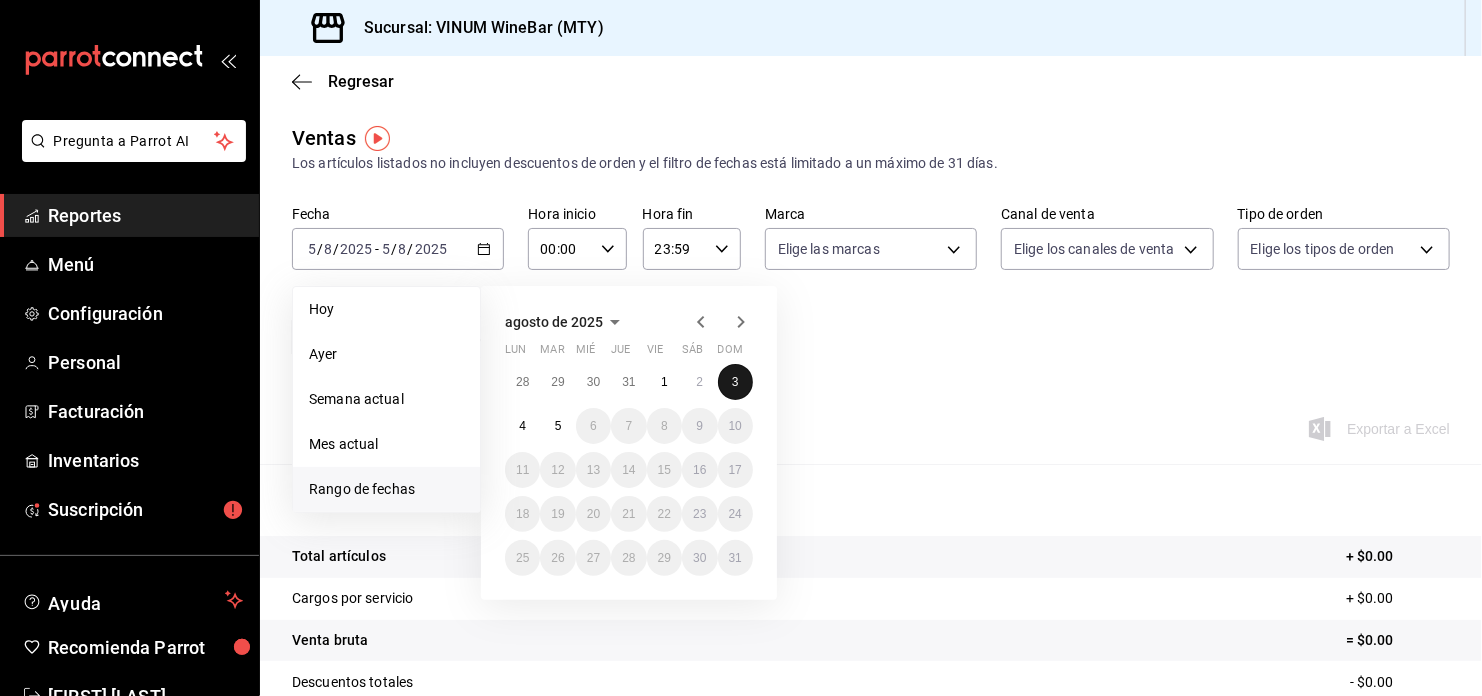 click on "3" at bounding box center [735, 382] 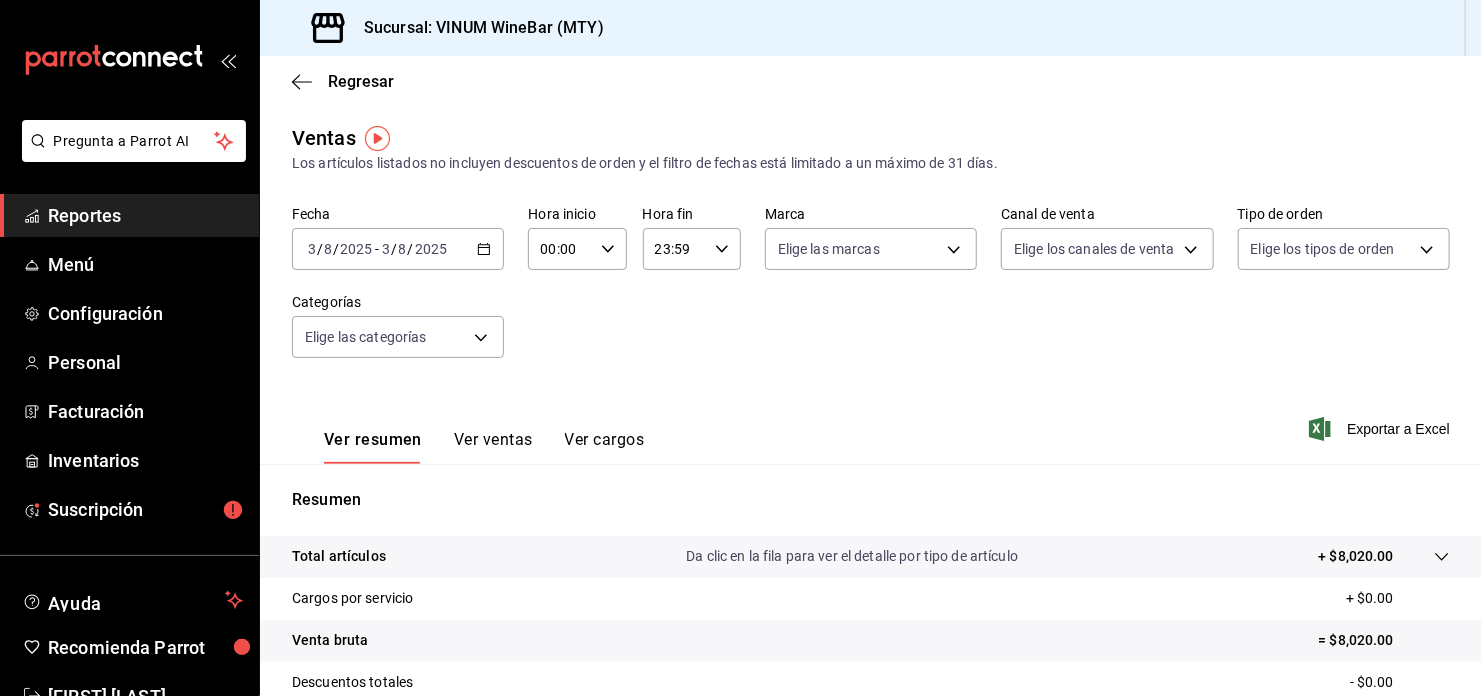 click on "Ver resumen Ver ventas Ver cargos Exportar a Excel" at bounding box center [871, 423] 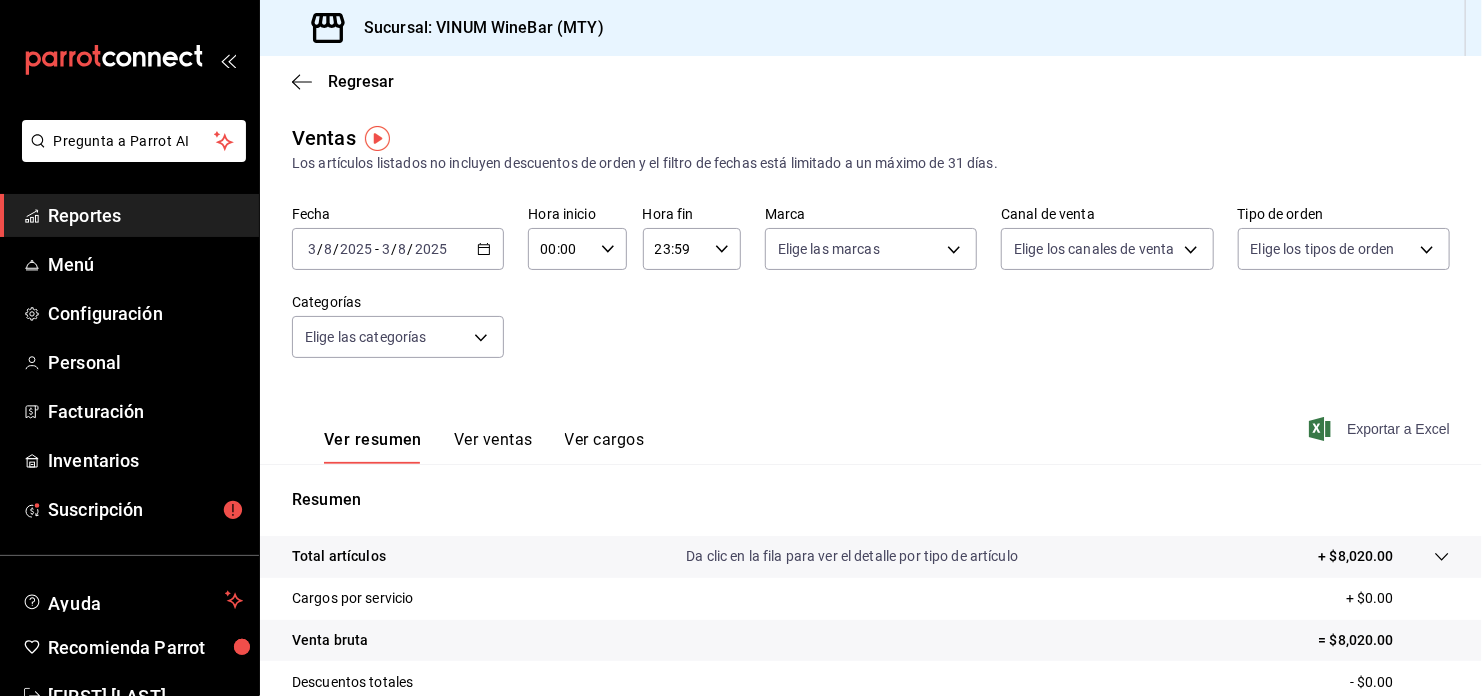 click on "Exportar a Excel" at bounding box center [1381, 429] 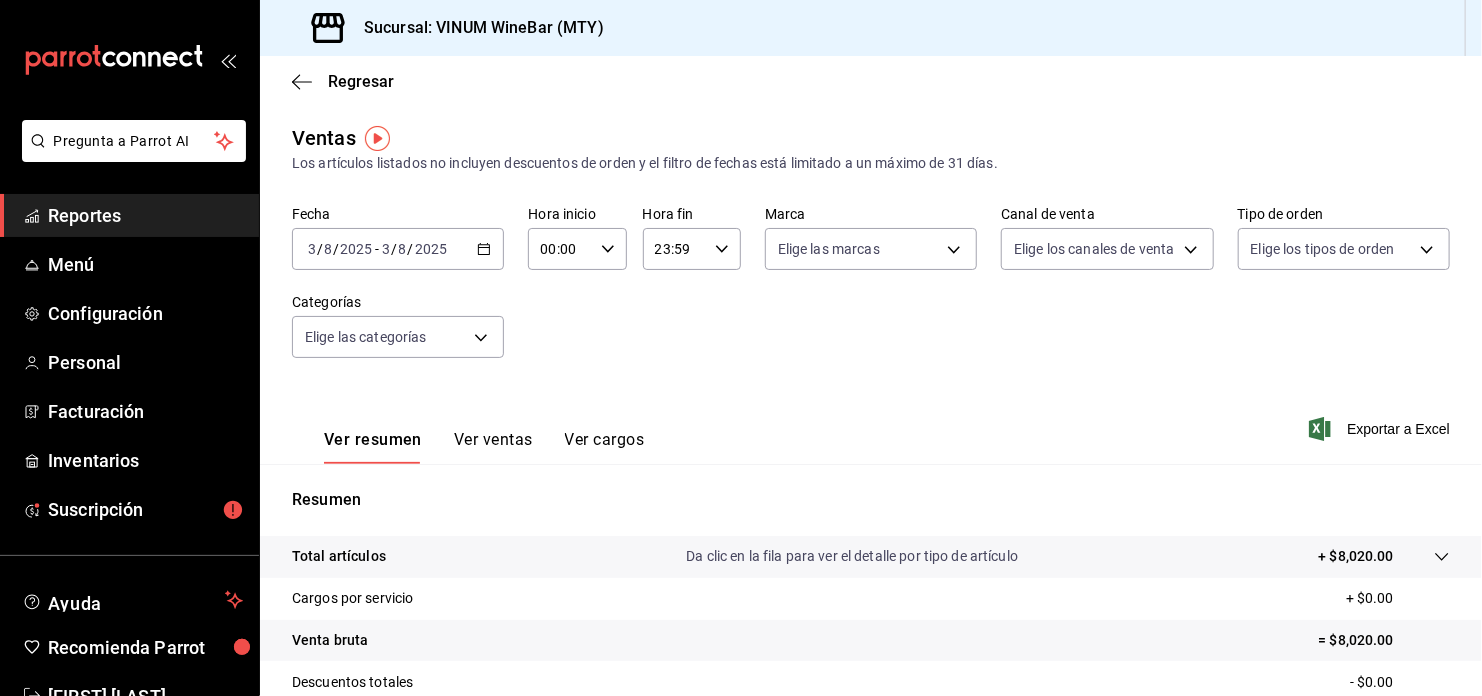 click on "Reportes" at bounding box center (145, 215) 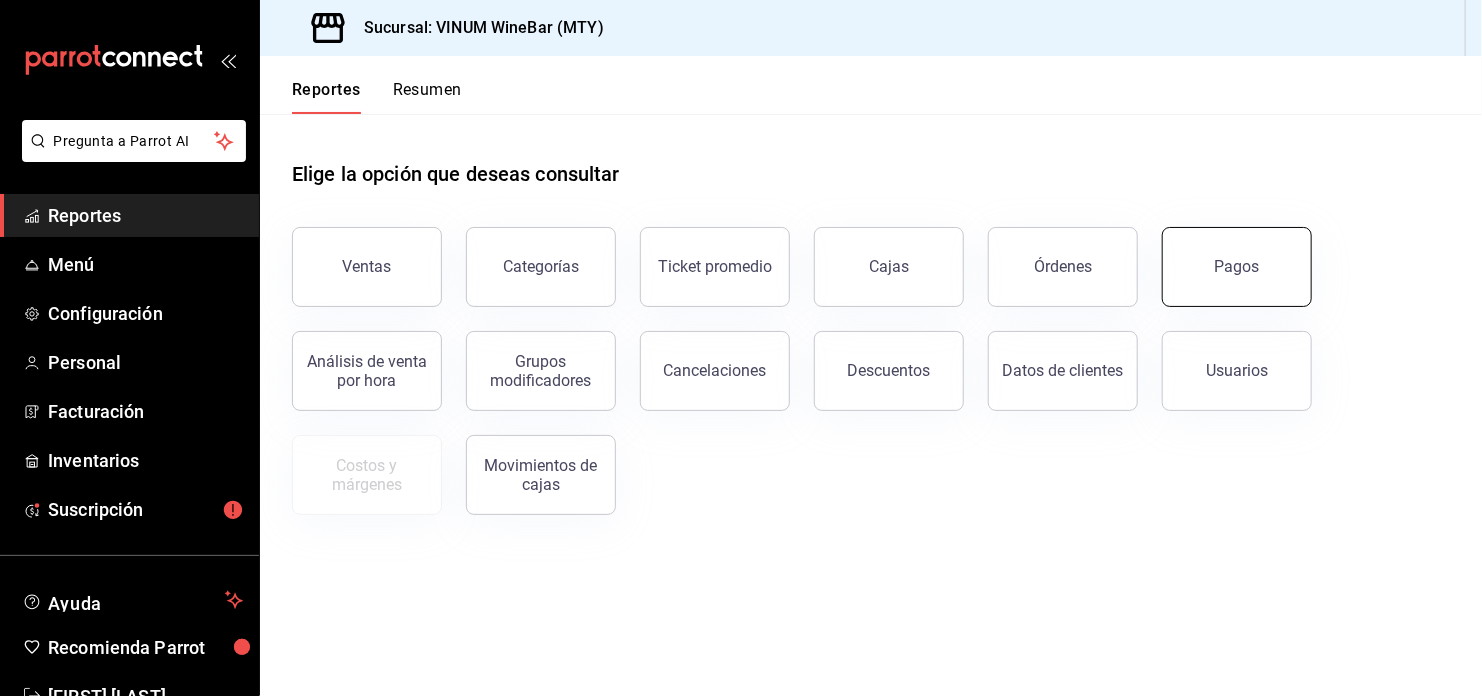 click on "Pagos" at bounding box center [1237, 266] 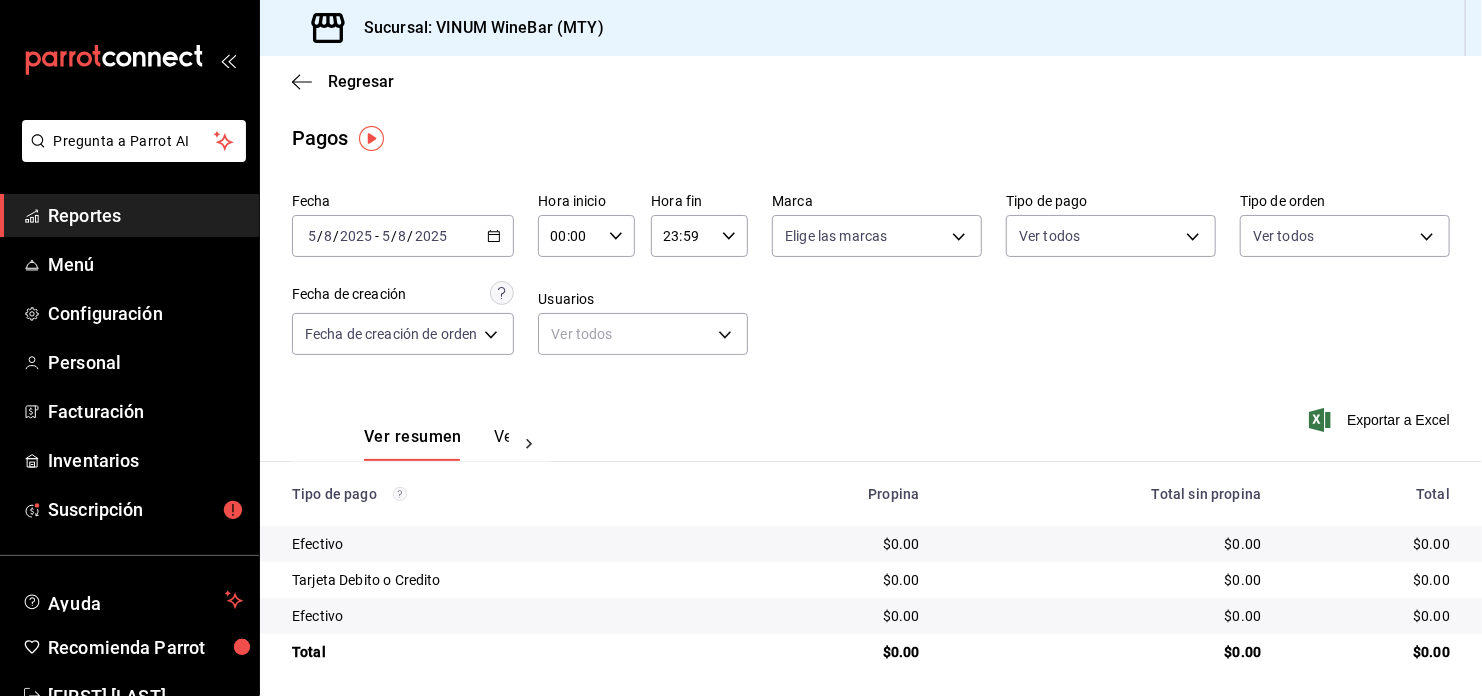 click on "2025-08-05 5 / 8 / 2025 - 2025-08-05 5 / 8 / 2025" at bounding box center (403, 236) 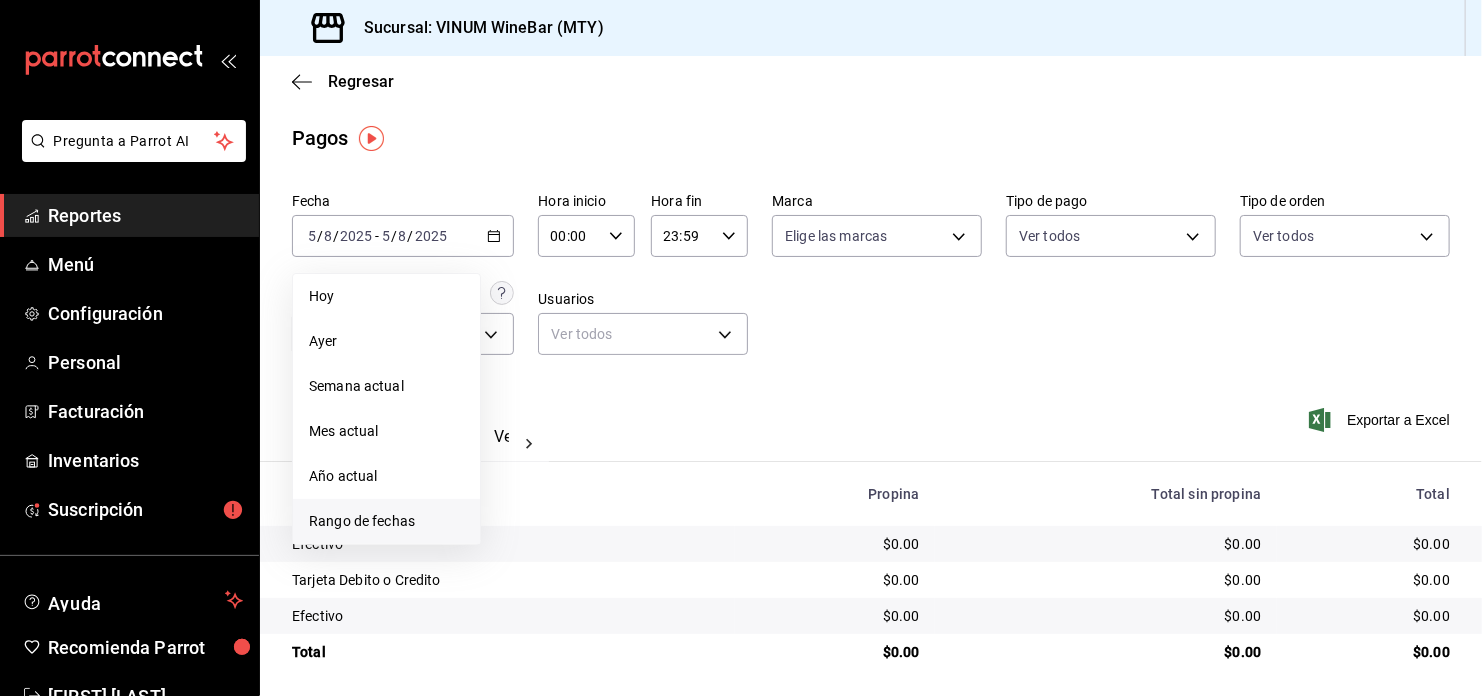 click on "Rango de fechas" at bounding box center [386, 521] 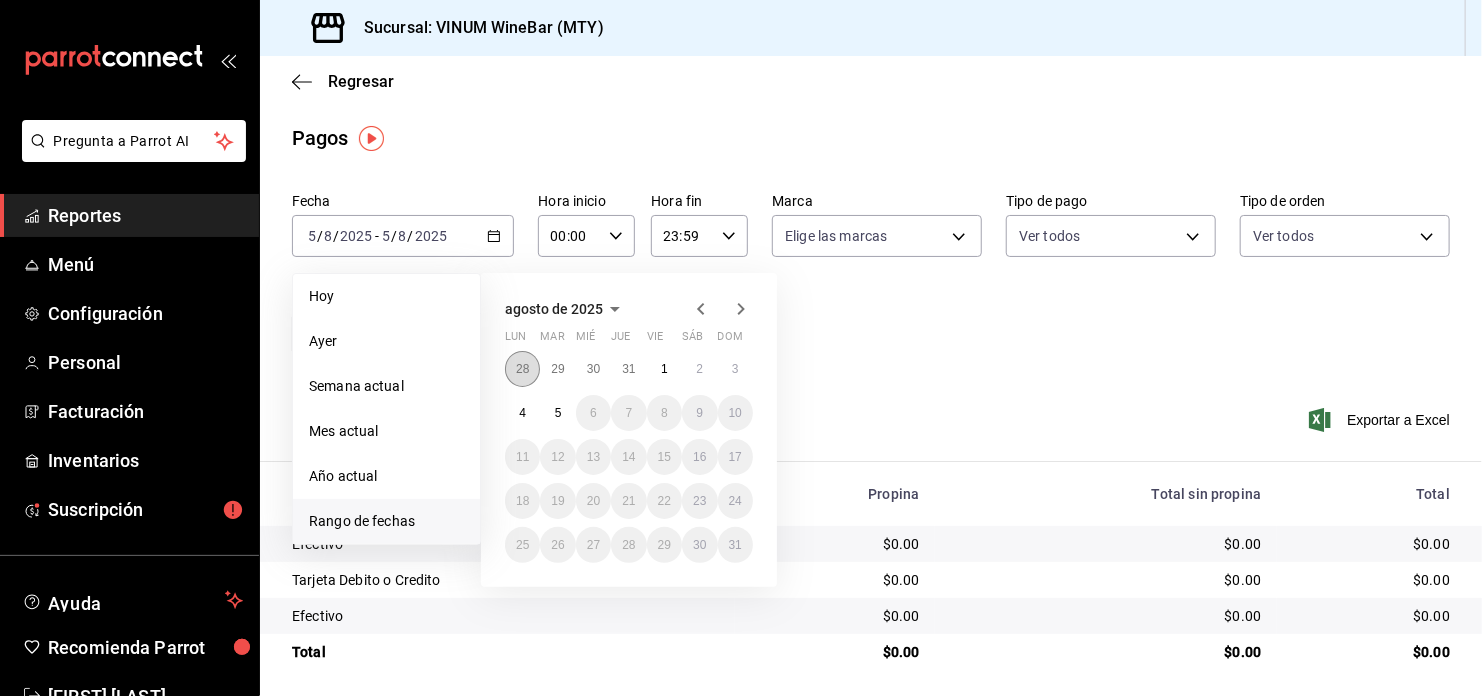 click on "28" at bounding box center (522, 369) 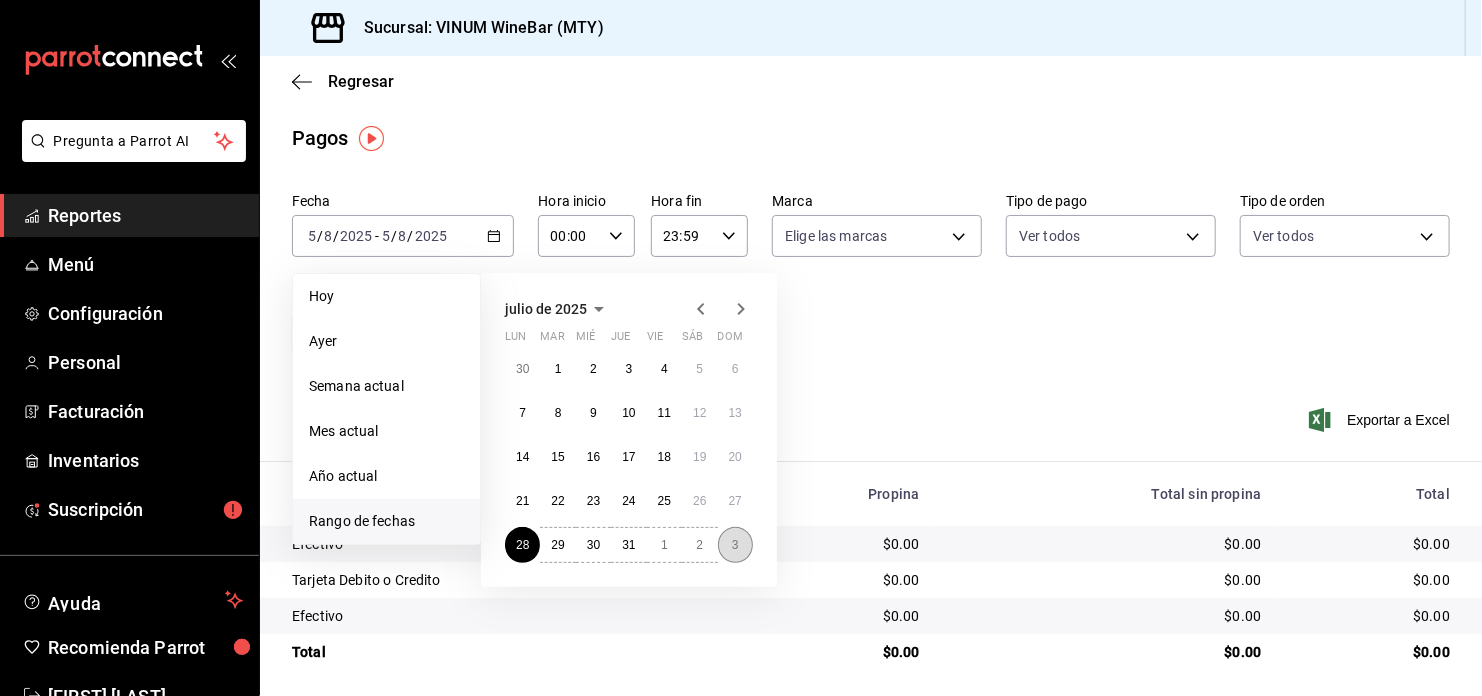 click on "3" at bounding box center [735, 545] 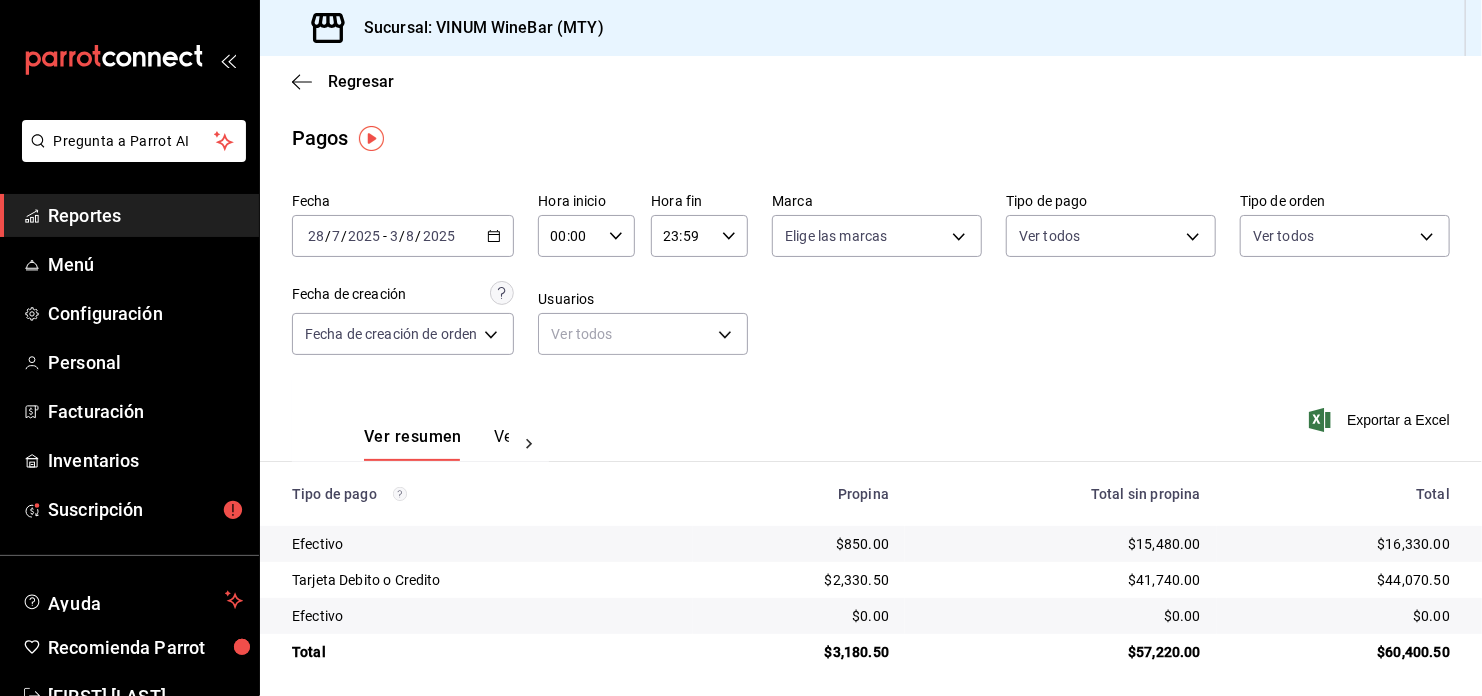 click on "Reportes" at bounding box center (145, 215) 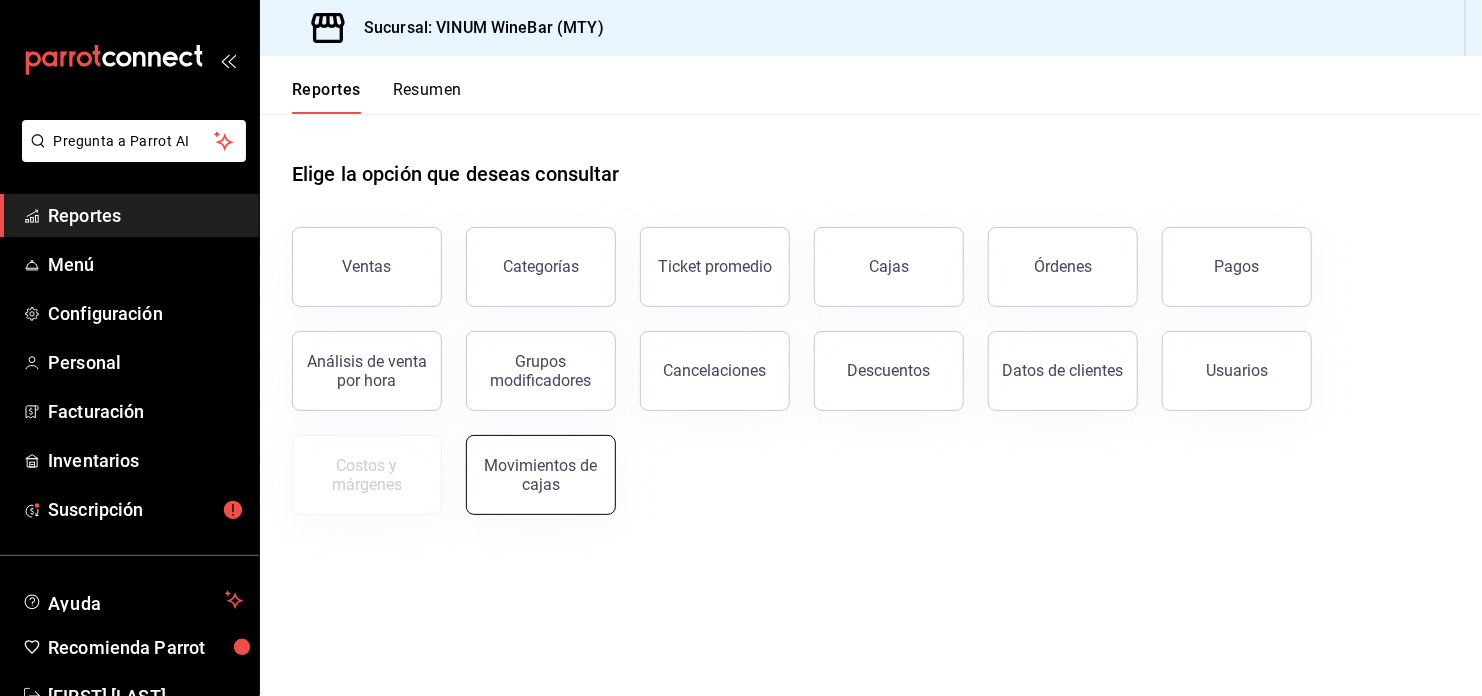 click on "Movimientos de cajas" at bounding box center [541, 475] 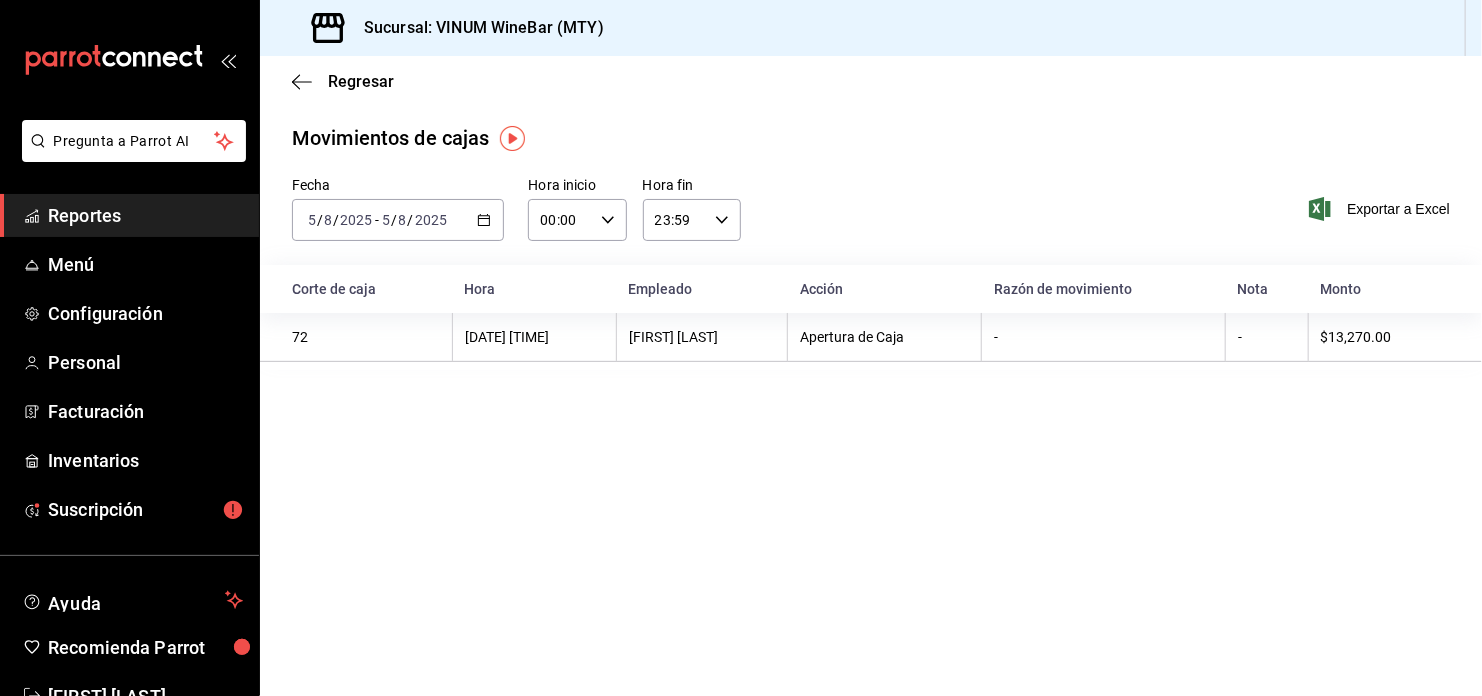 click 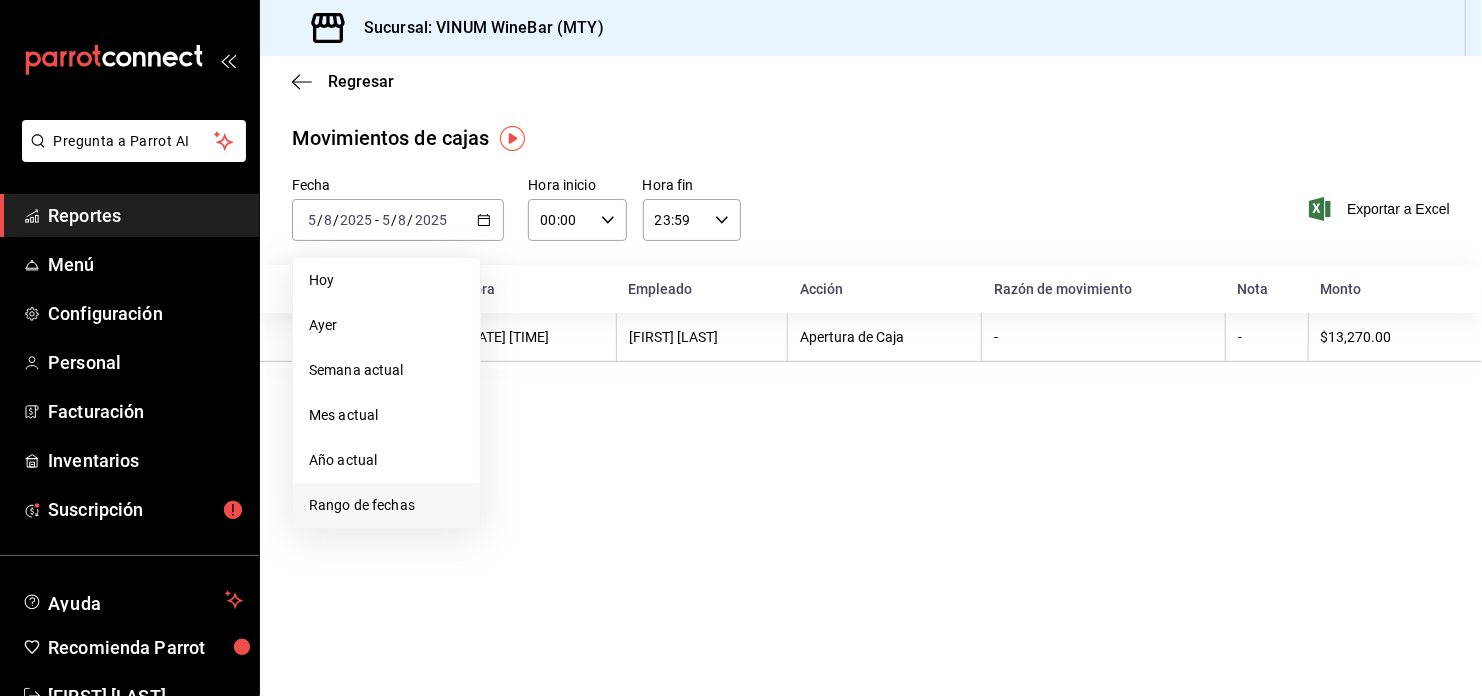 click on "Rango de fechas" at bounding box center (386, 505) 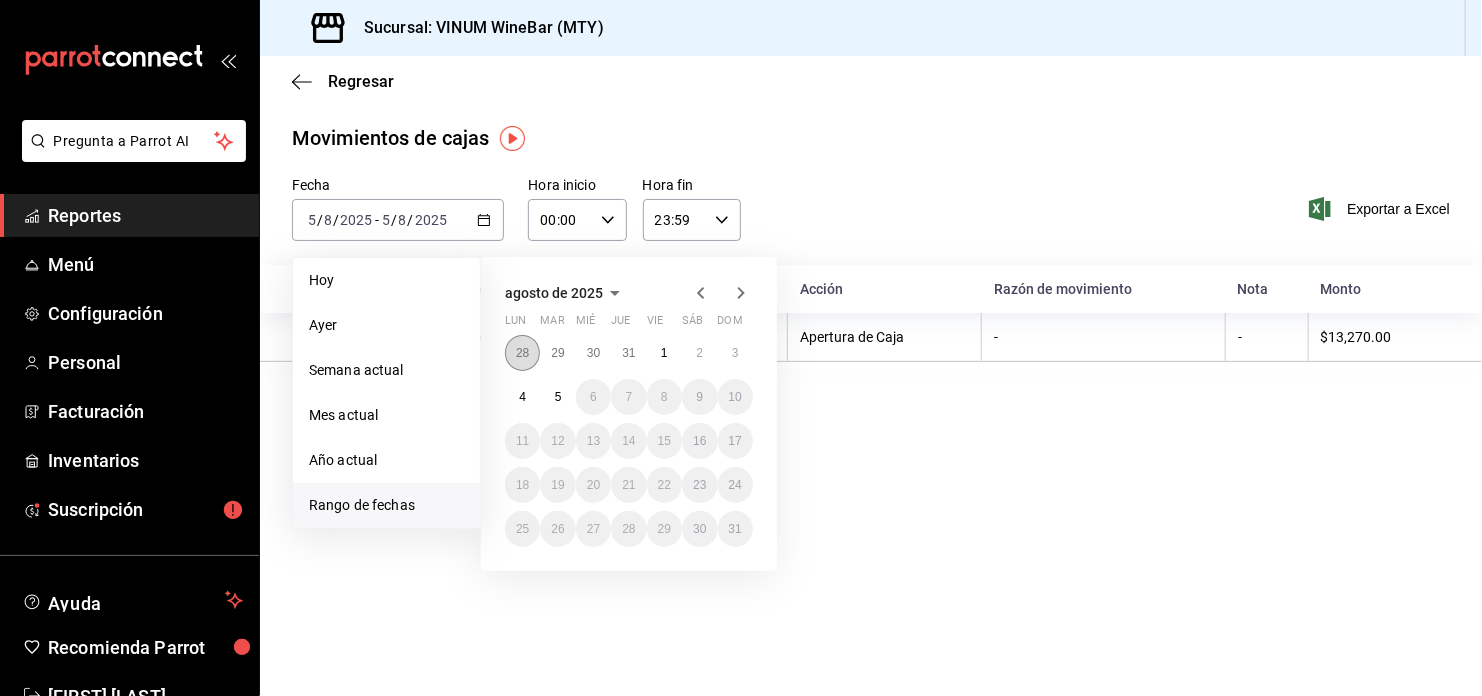 click on "28" at bounding box center (522, 353) 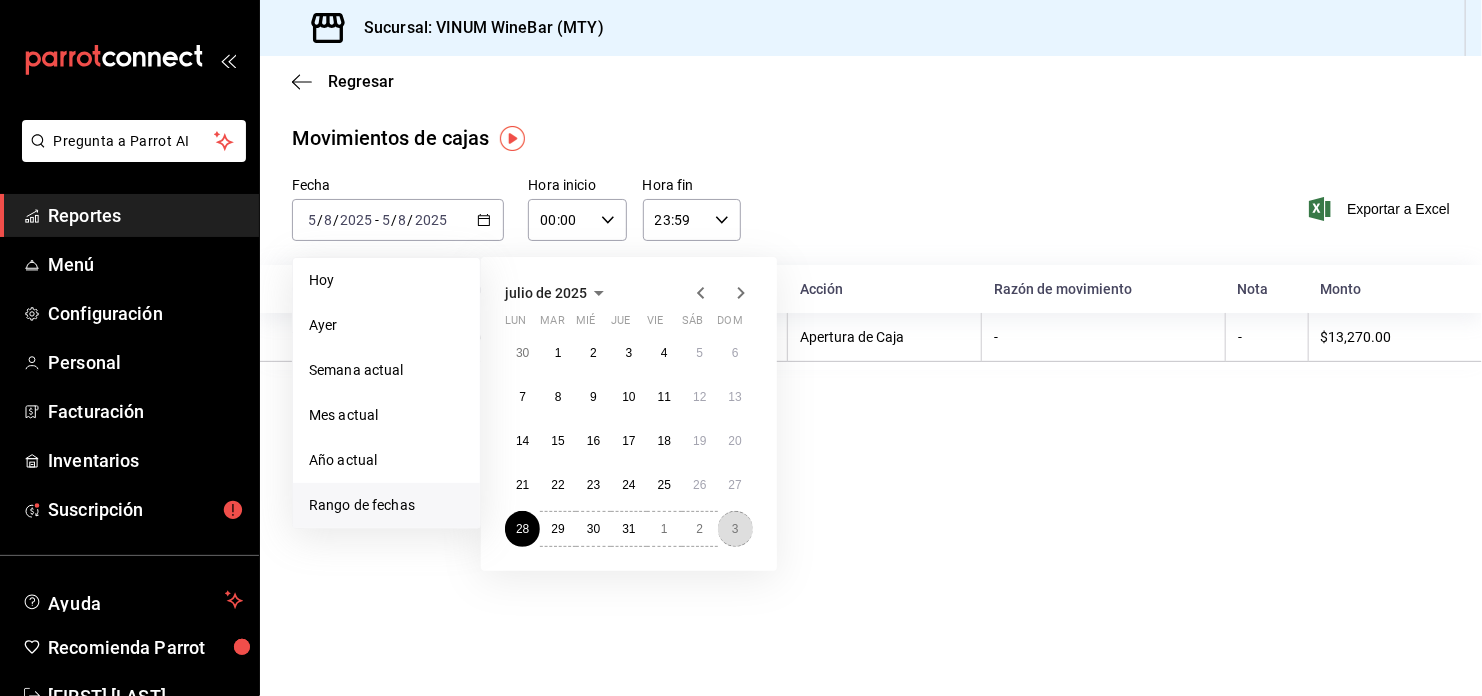 drag, startPoint x: 742, startPoint y: 522, endPoint x: 757, endPoint y: 525, distance: 15.297058 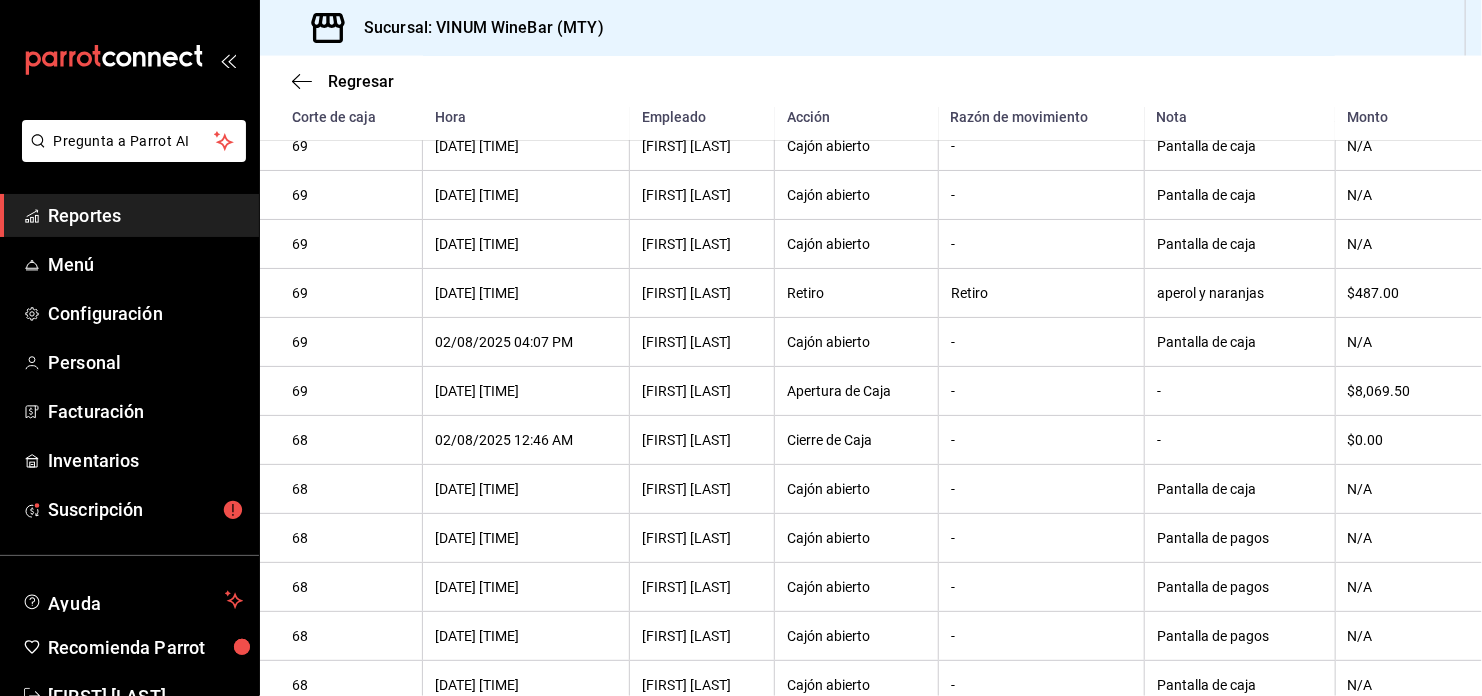 scroll, scrollTop: 1609, scrollLeft: 0, axis: vertical 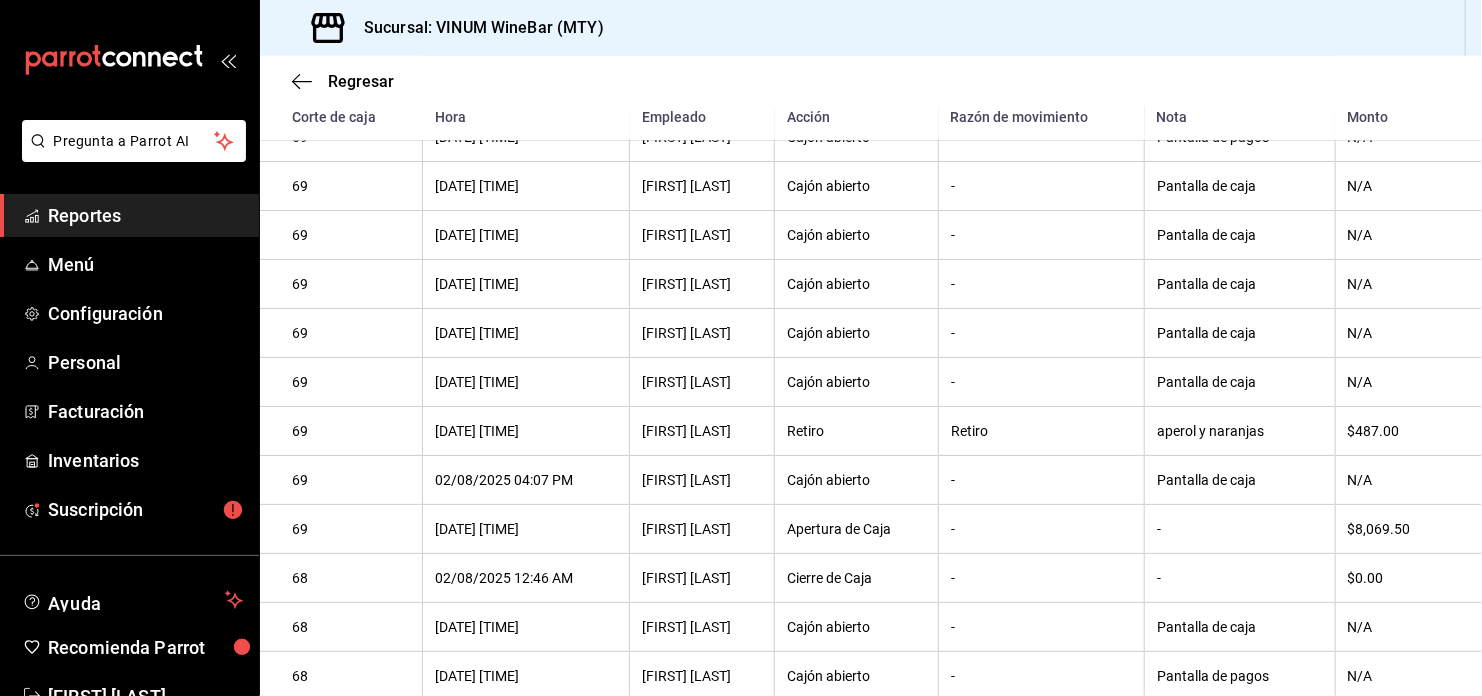 click on "Retiro" at bounding box center [1042, 431] 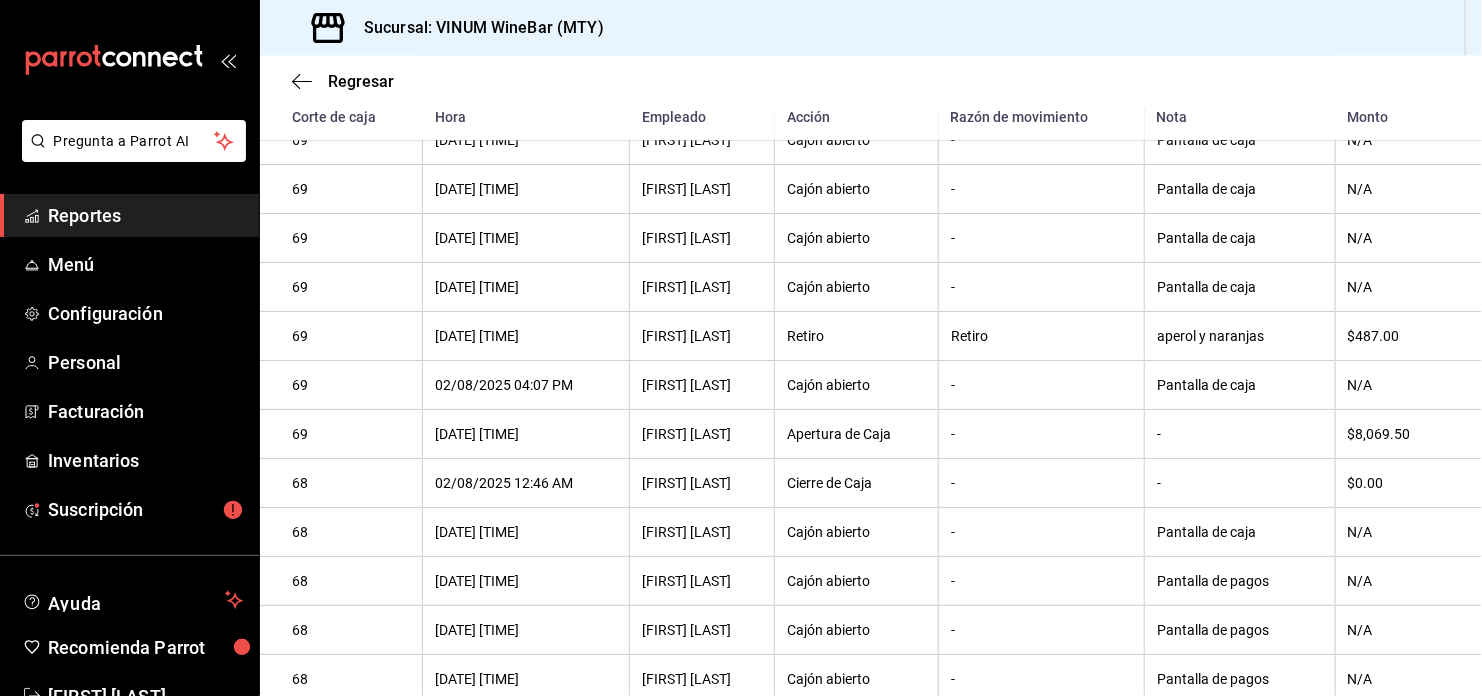 scroll, scrollTop: 1742, scrollLeft: 0, axis: vertical 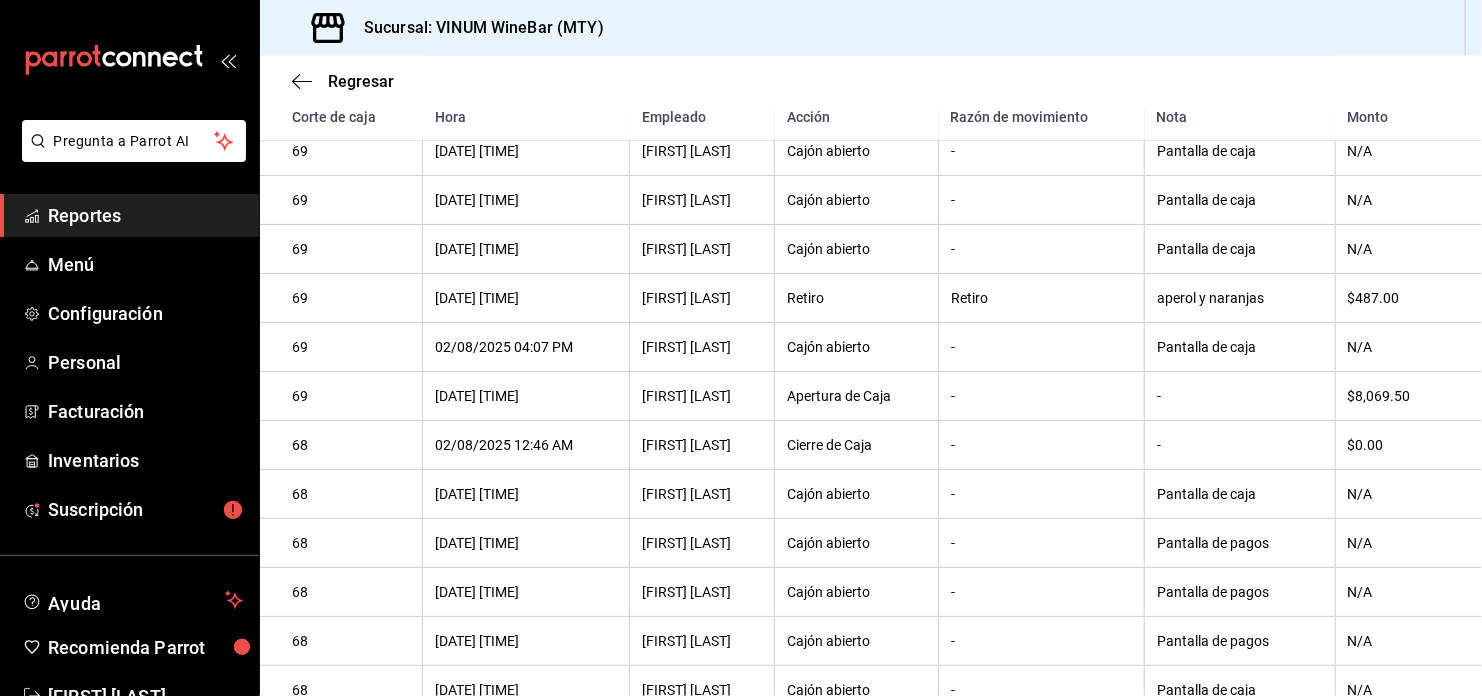 click on "$487.00" at bounding box center (1408, 298) 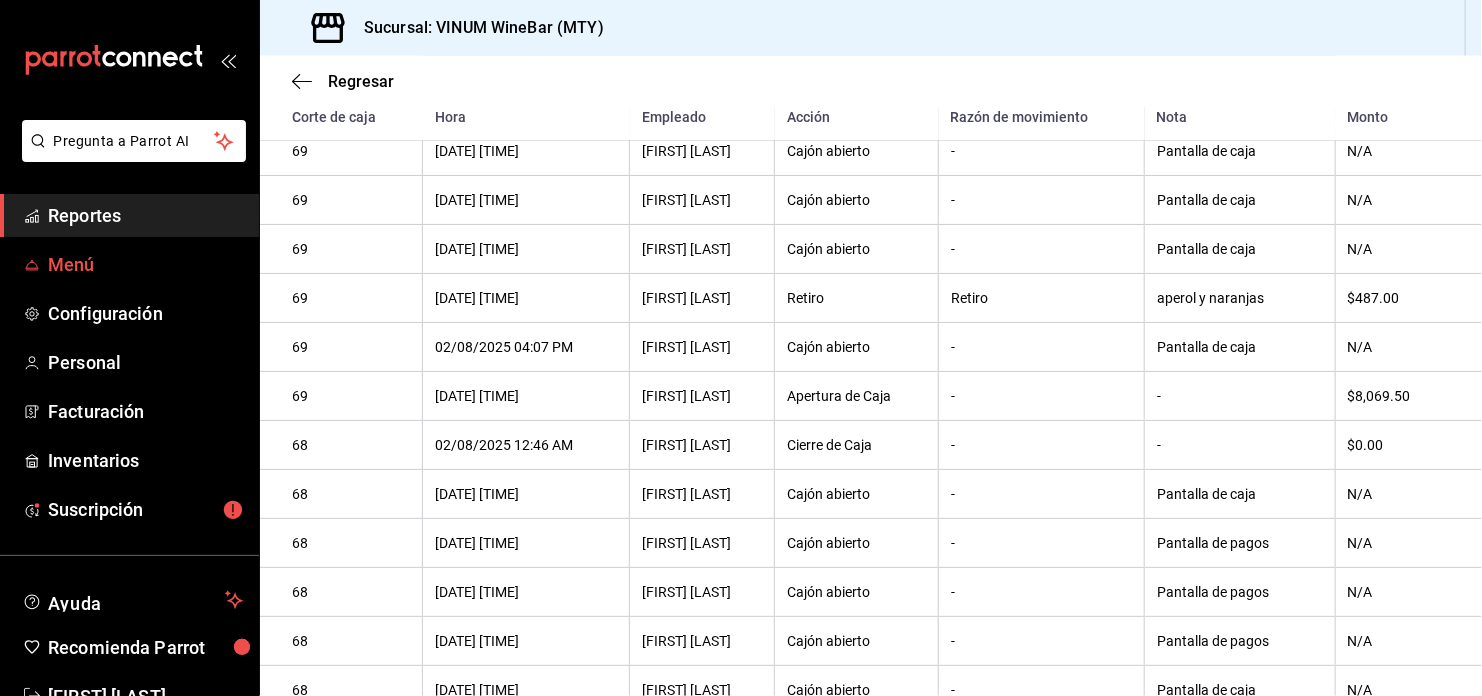 click on "Menú" at bounding box center [145, 264] 